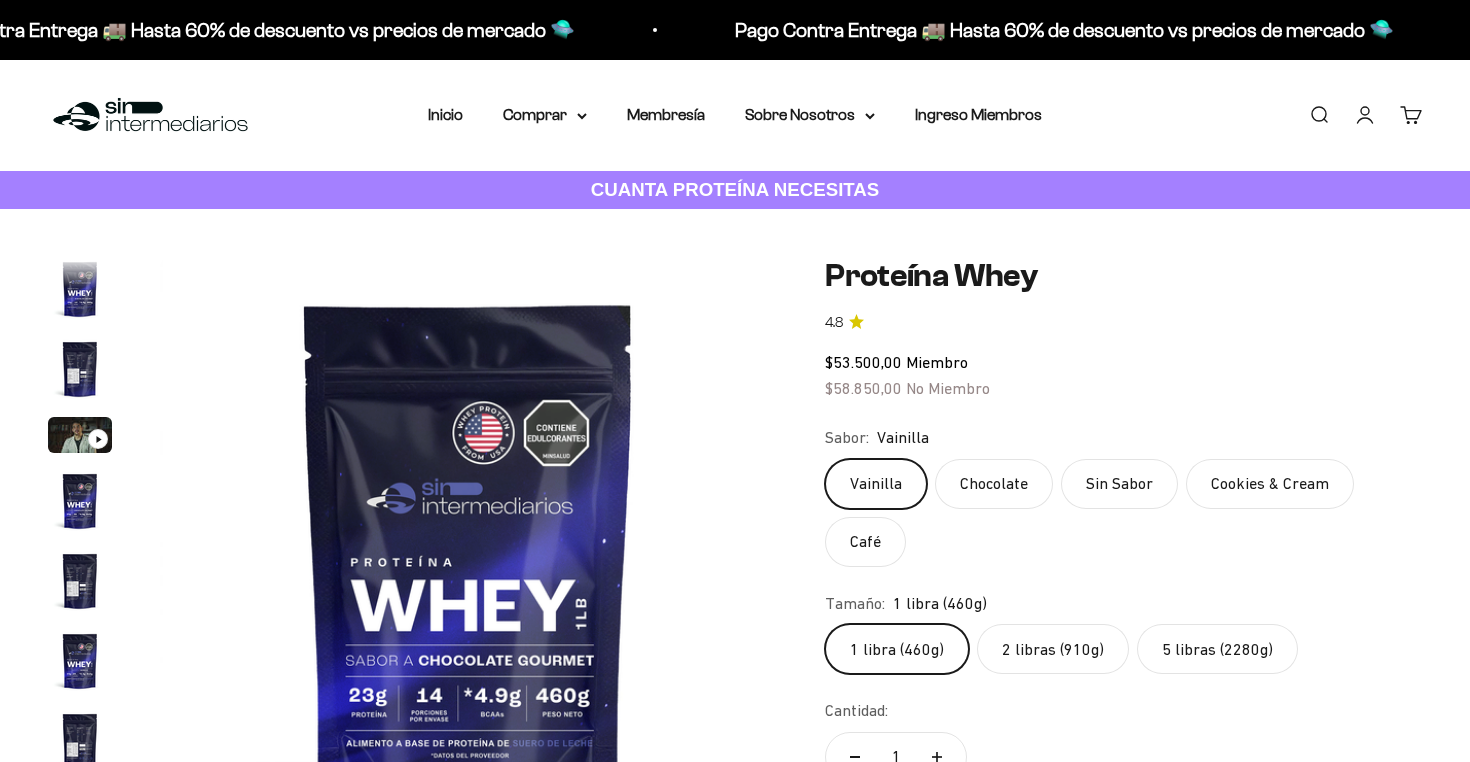 scroll, scrollTop: 0, scrollLeft: 0, axis: both 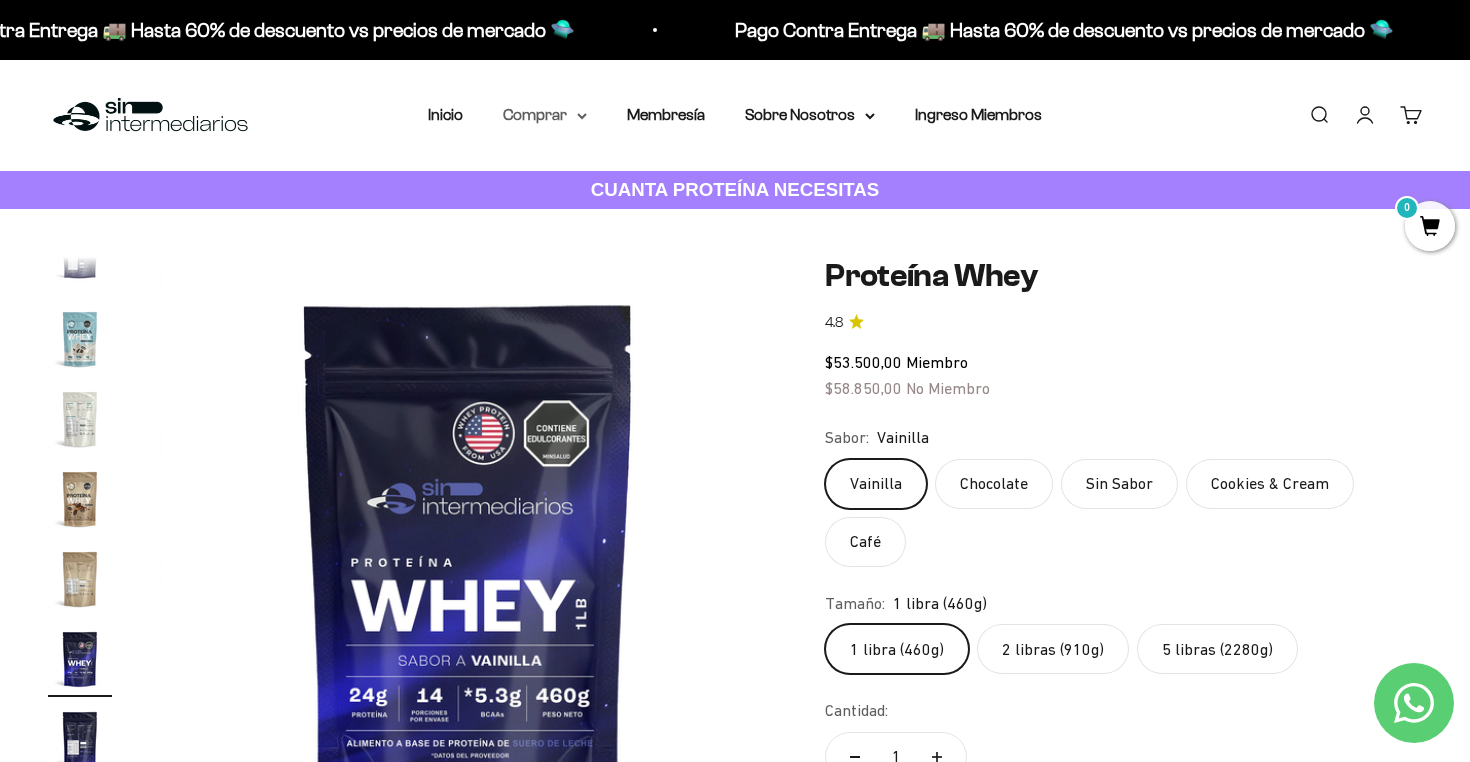click on "Comprar" at bounding box center (545, 115) 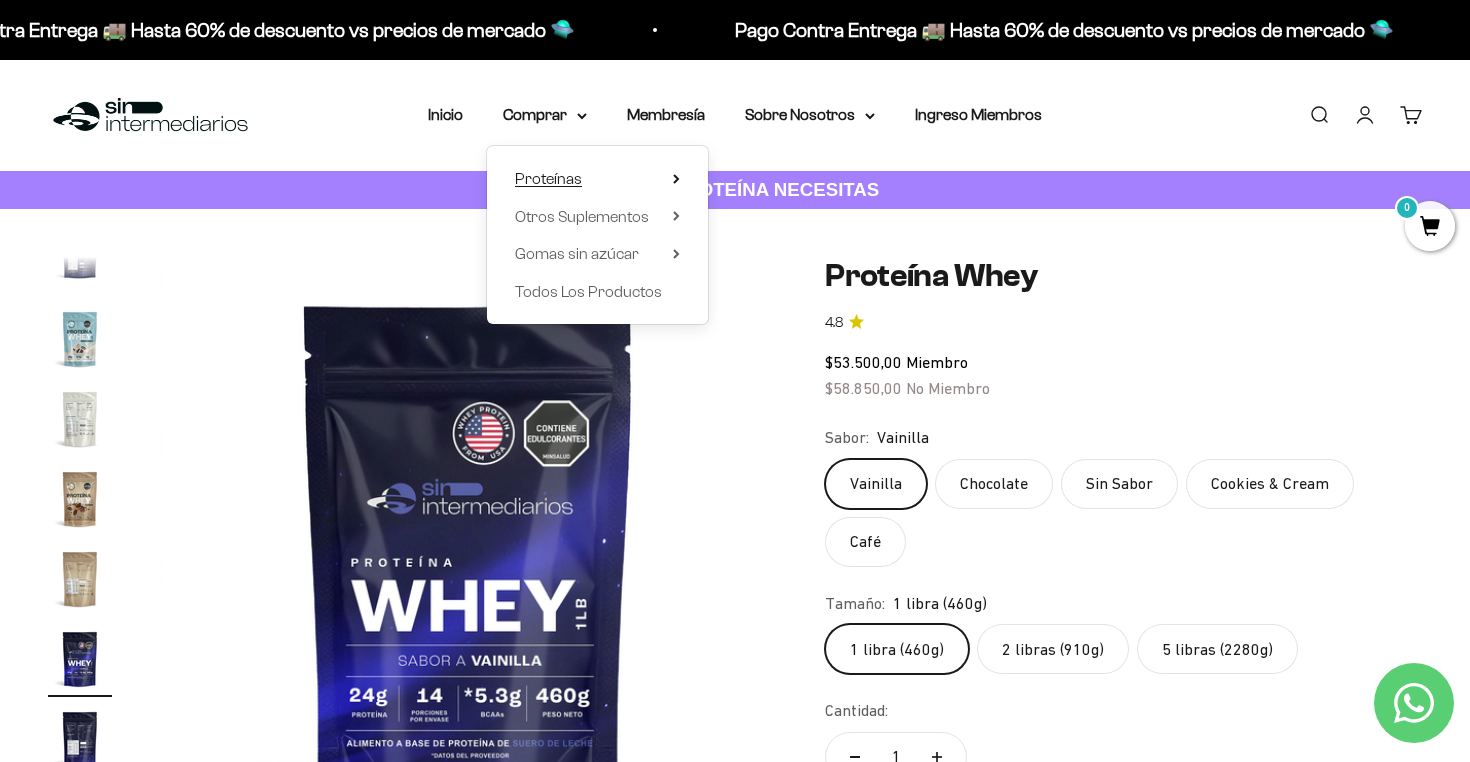 click on "Proteínas" at bounding box center [548, 178] 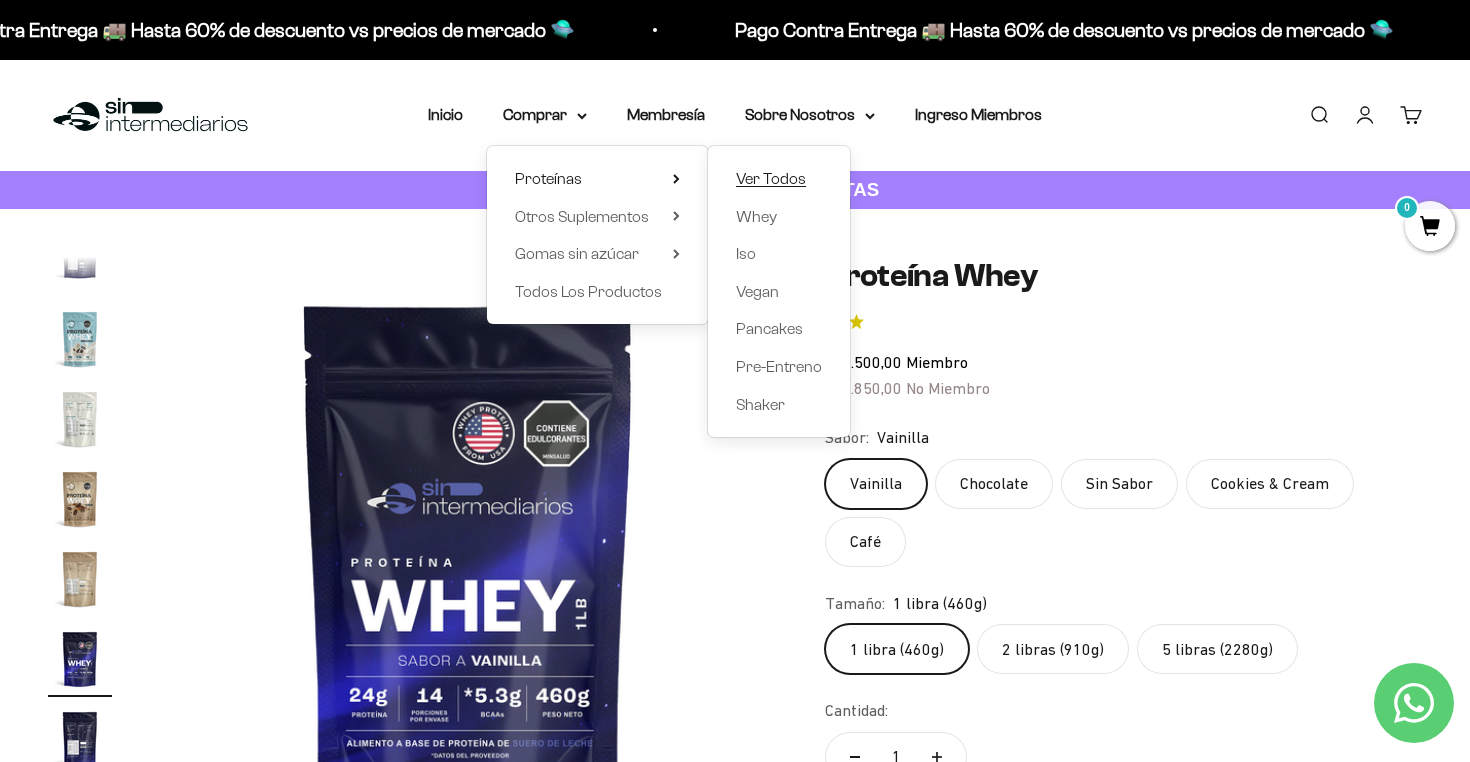 click on "Ver Todos" at bounding box center (771, 178) 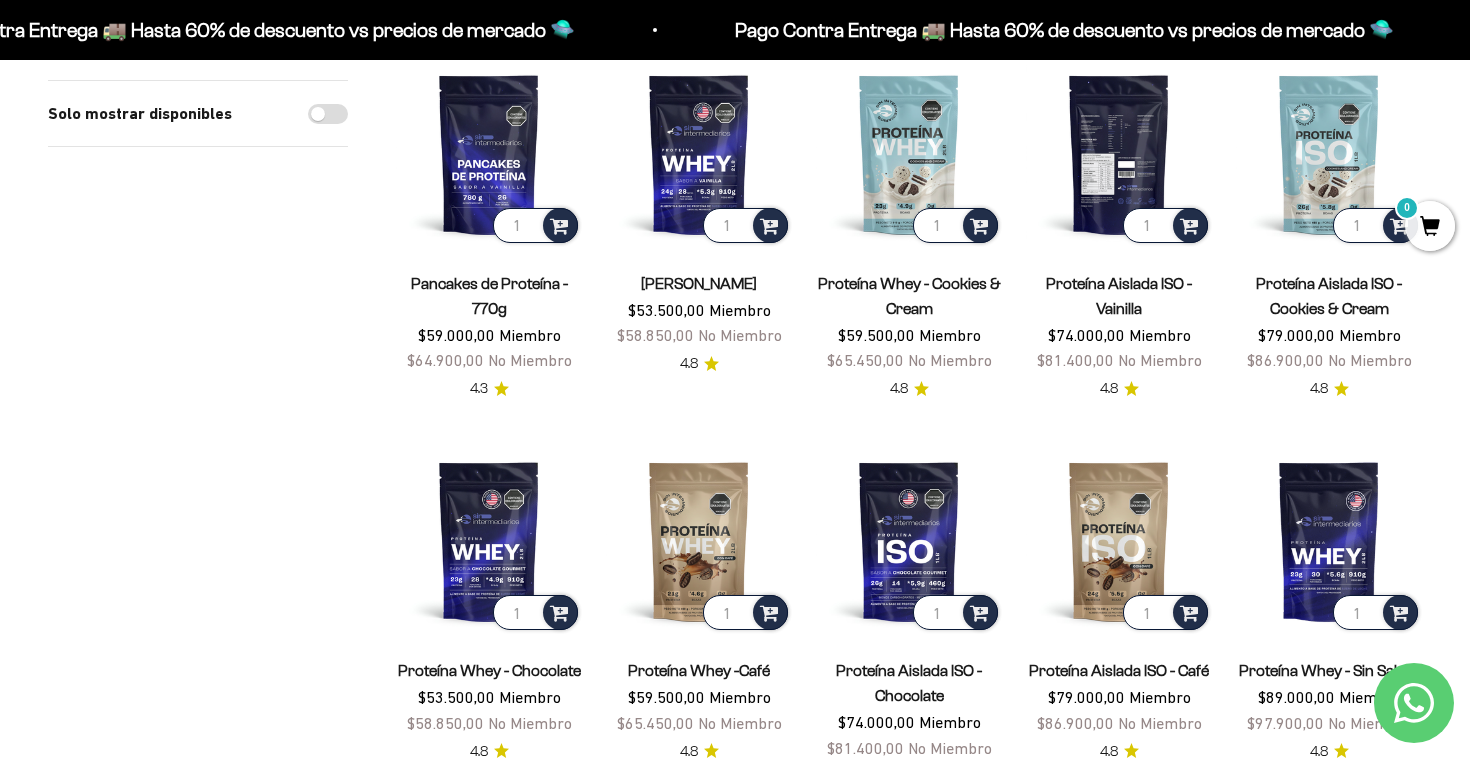 scroll, scrollTop: 0, scrollLeft: 0, axis: both 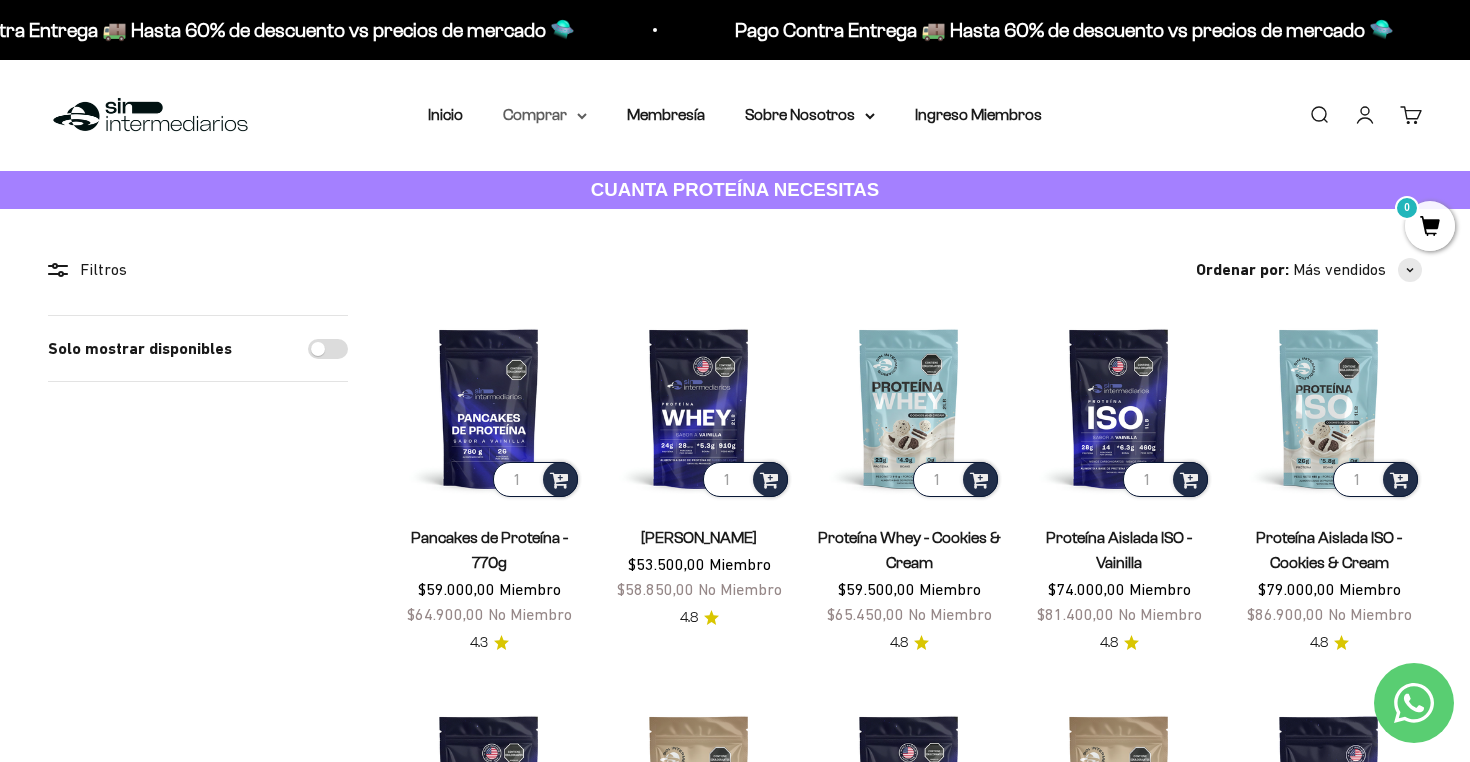 click on "Comprar" at bounding box center (545, 115) 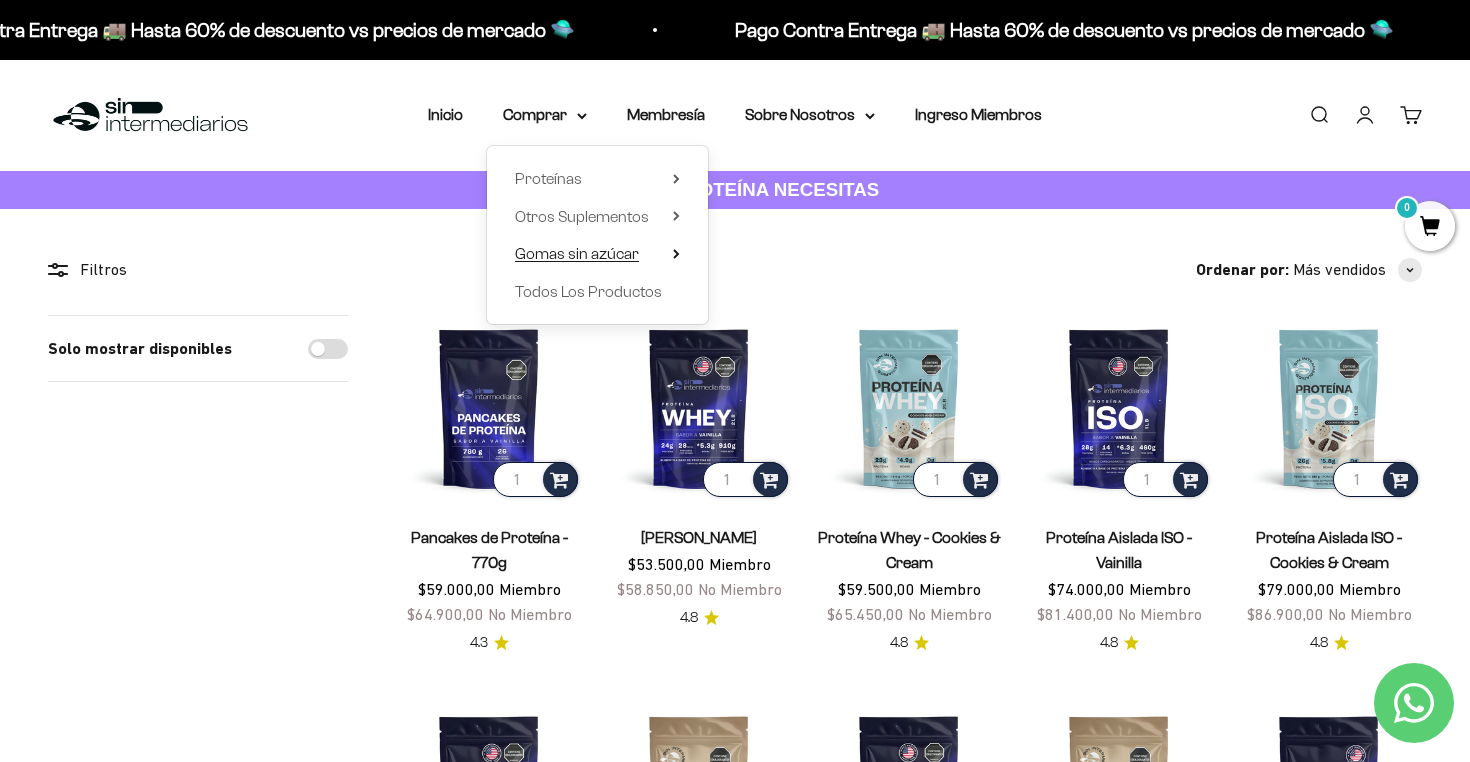 click on "Gomas sin azúcar" at bounding box center [577, 254] 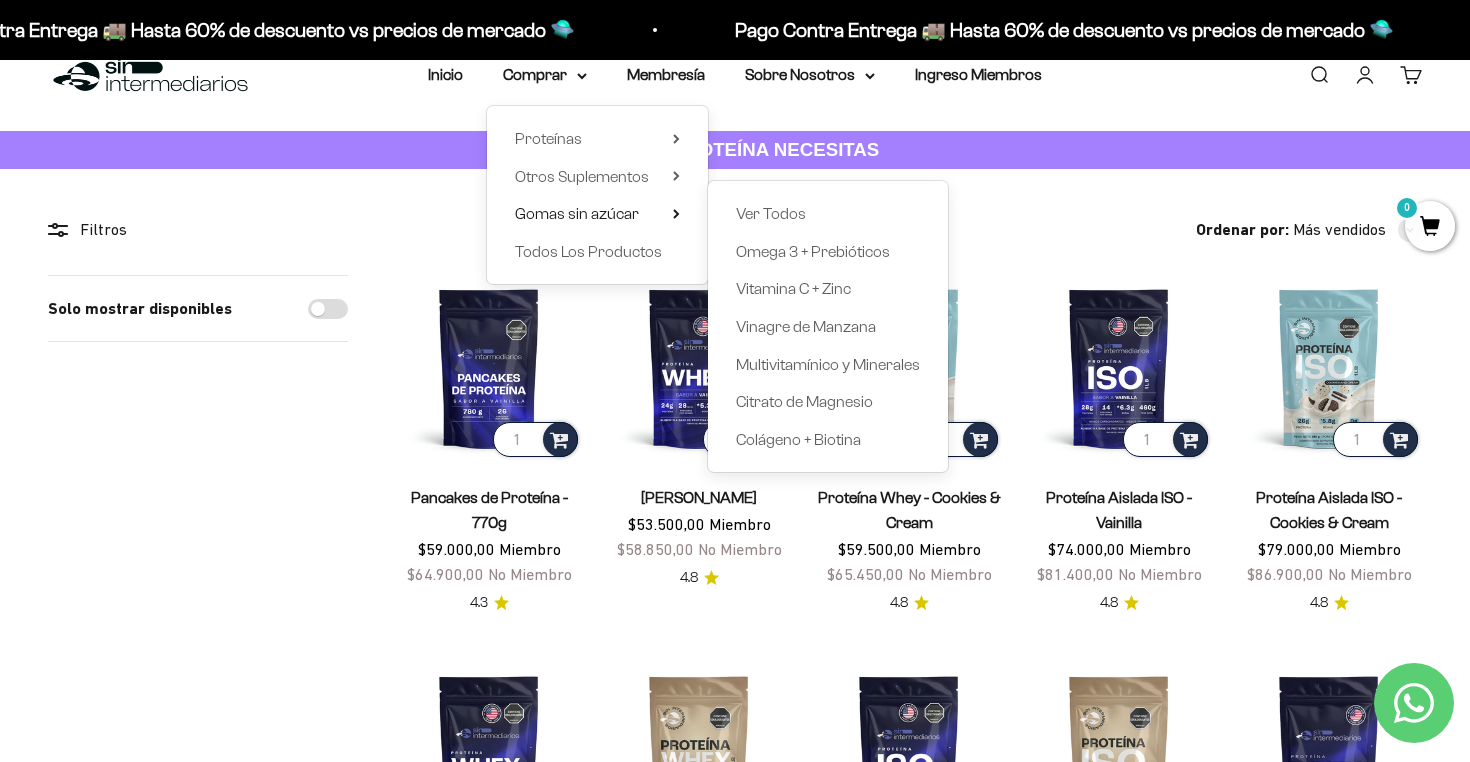 scroll, scrollTop: 49, scrollLeft: 0, axis: vertical 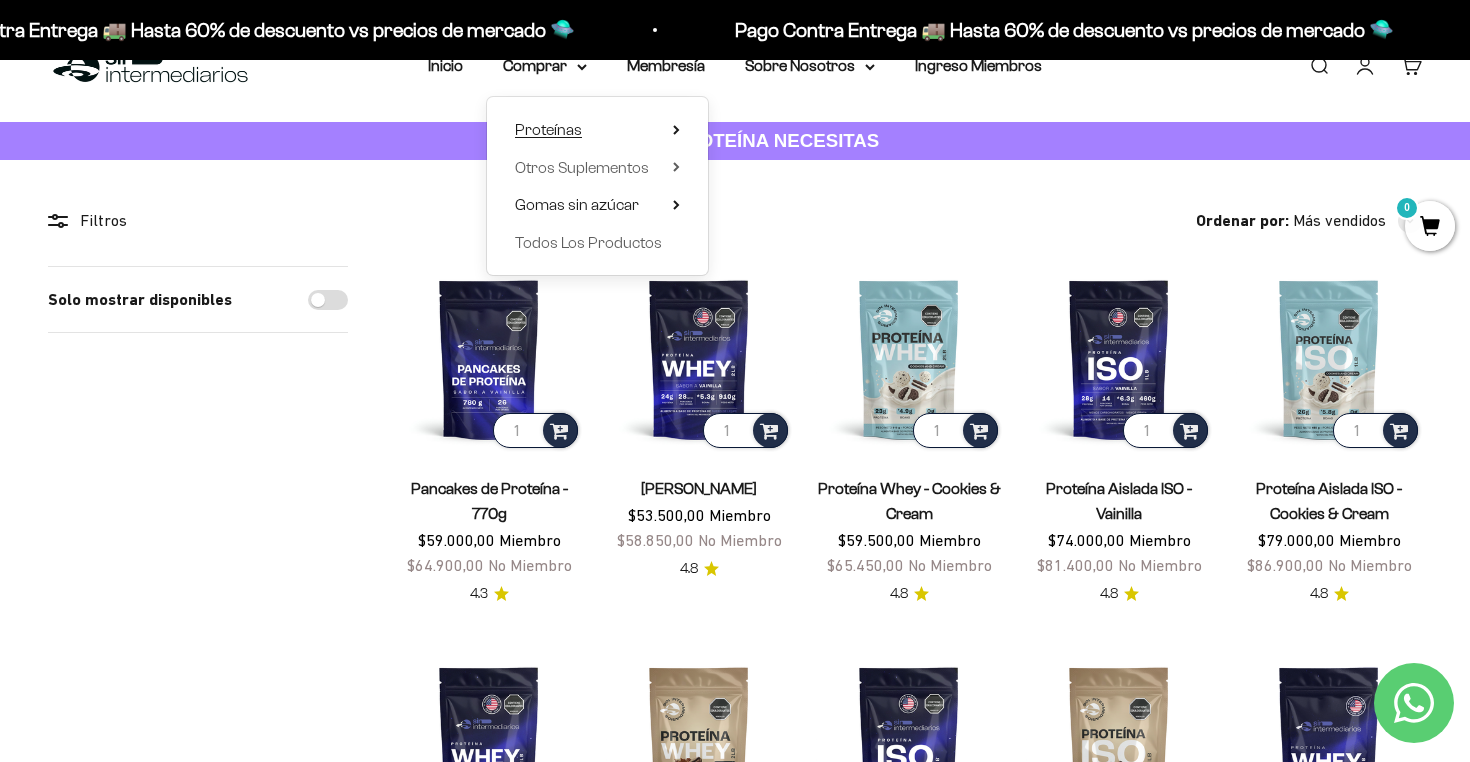 click on "Proteínas" at bounding box center [597, 130] 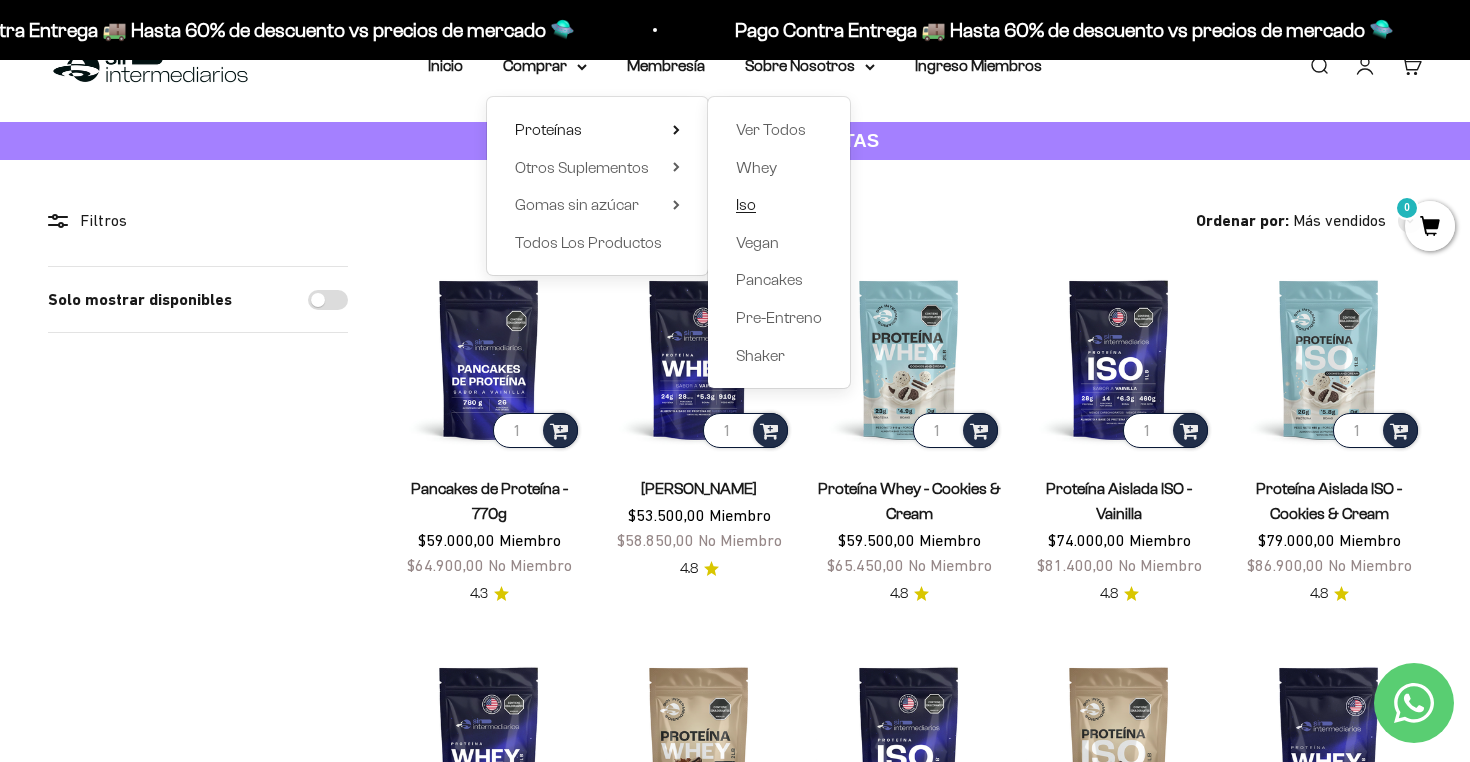 click on "Iso" at bounding box center [746, 204] 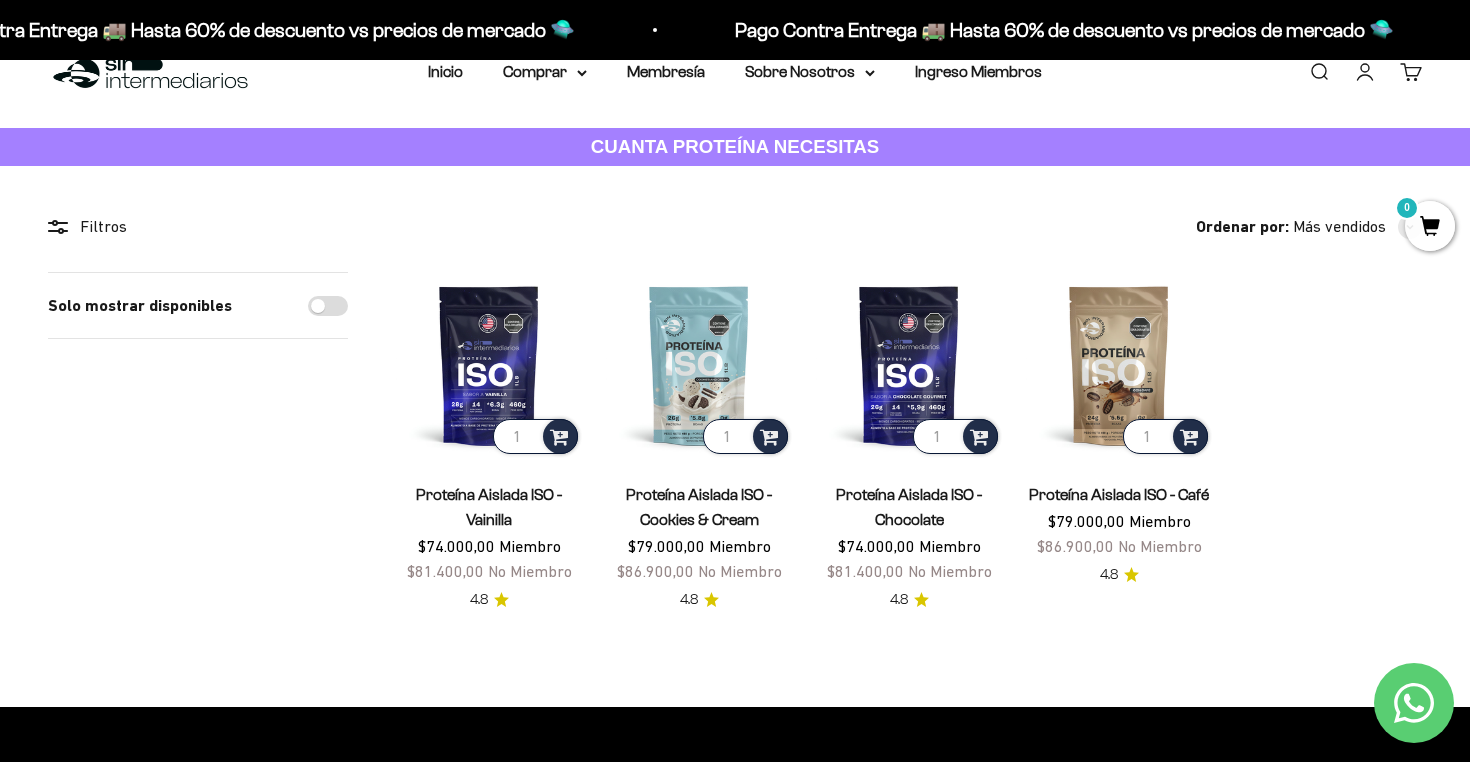 scroll, scrollTop: 13, scrollLeft: 0, axis: vertical 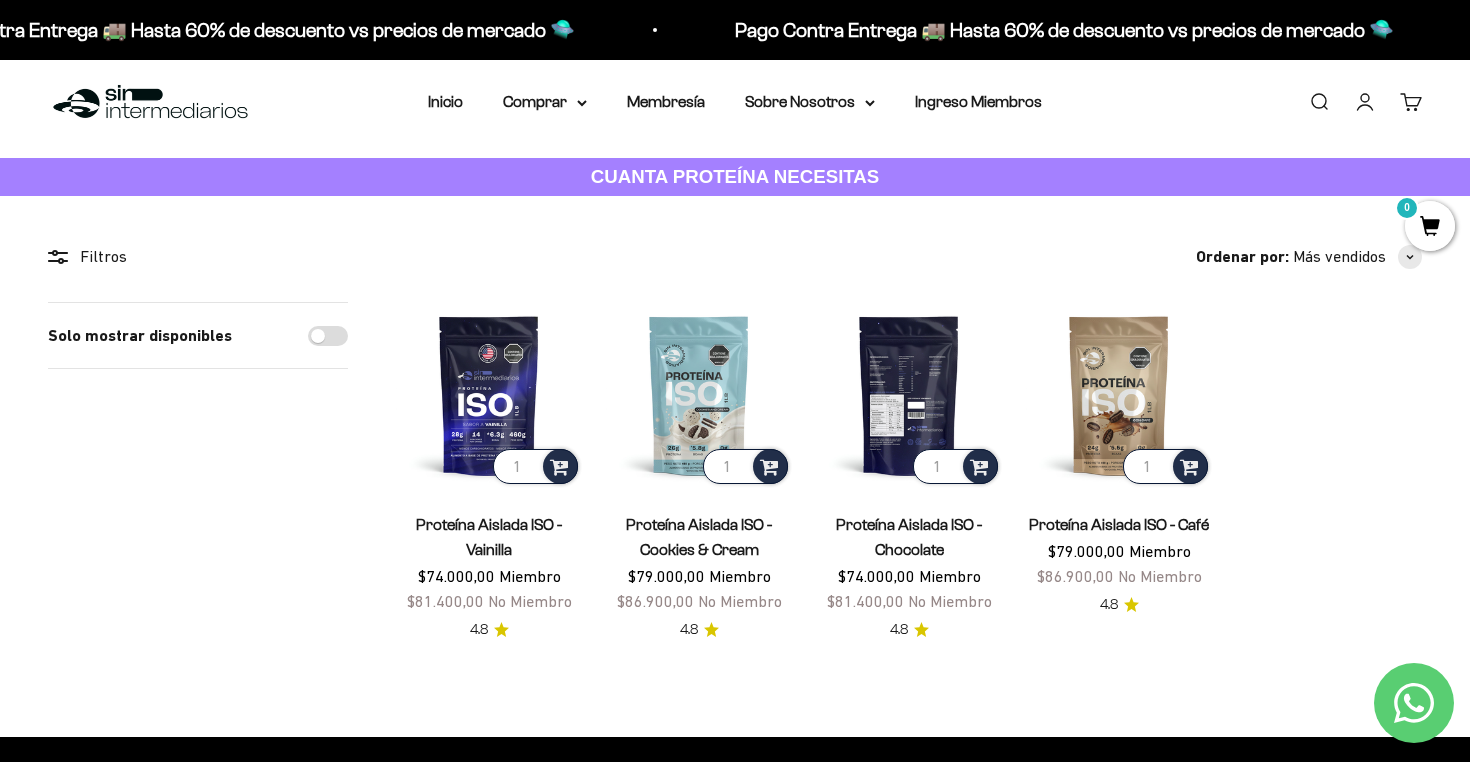 click at bounding box center [909, 395] 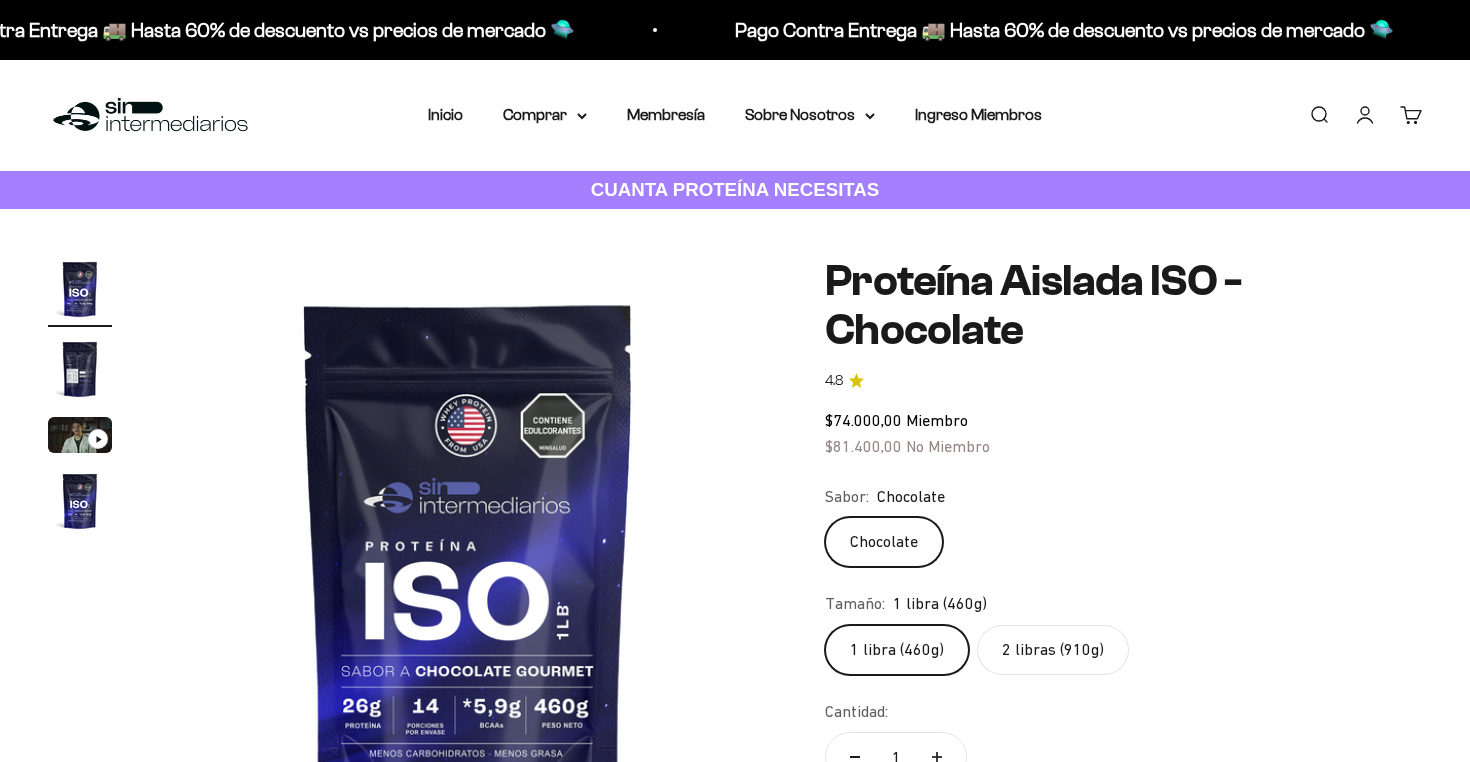 scroll, scrollTop: 0, scrollLeft: 0, axis: both 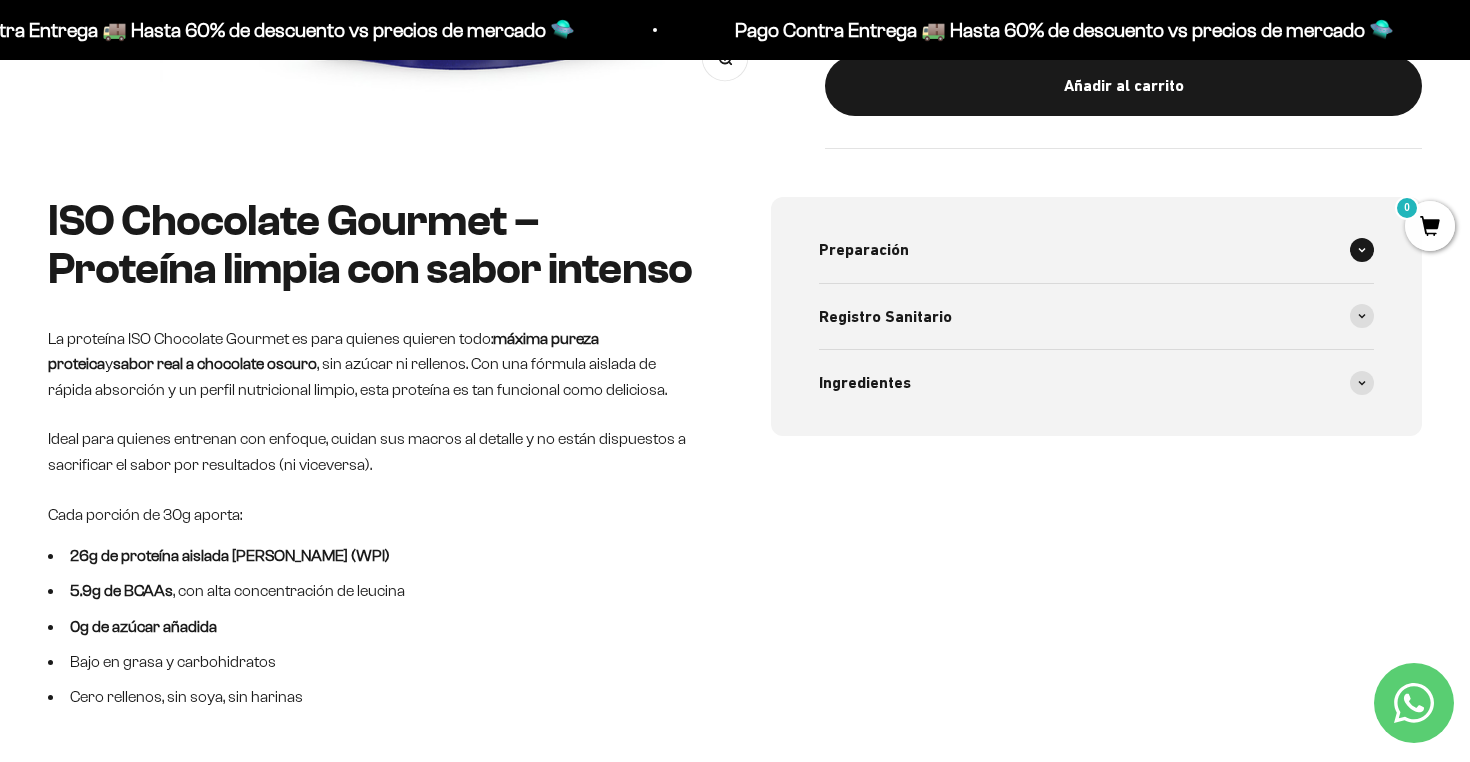 click on "Preparación" at bounding box center (1096, 250) 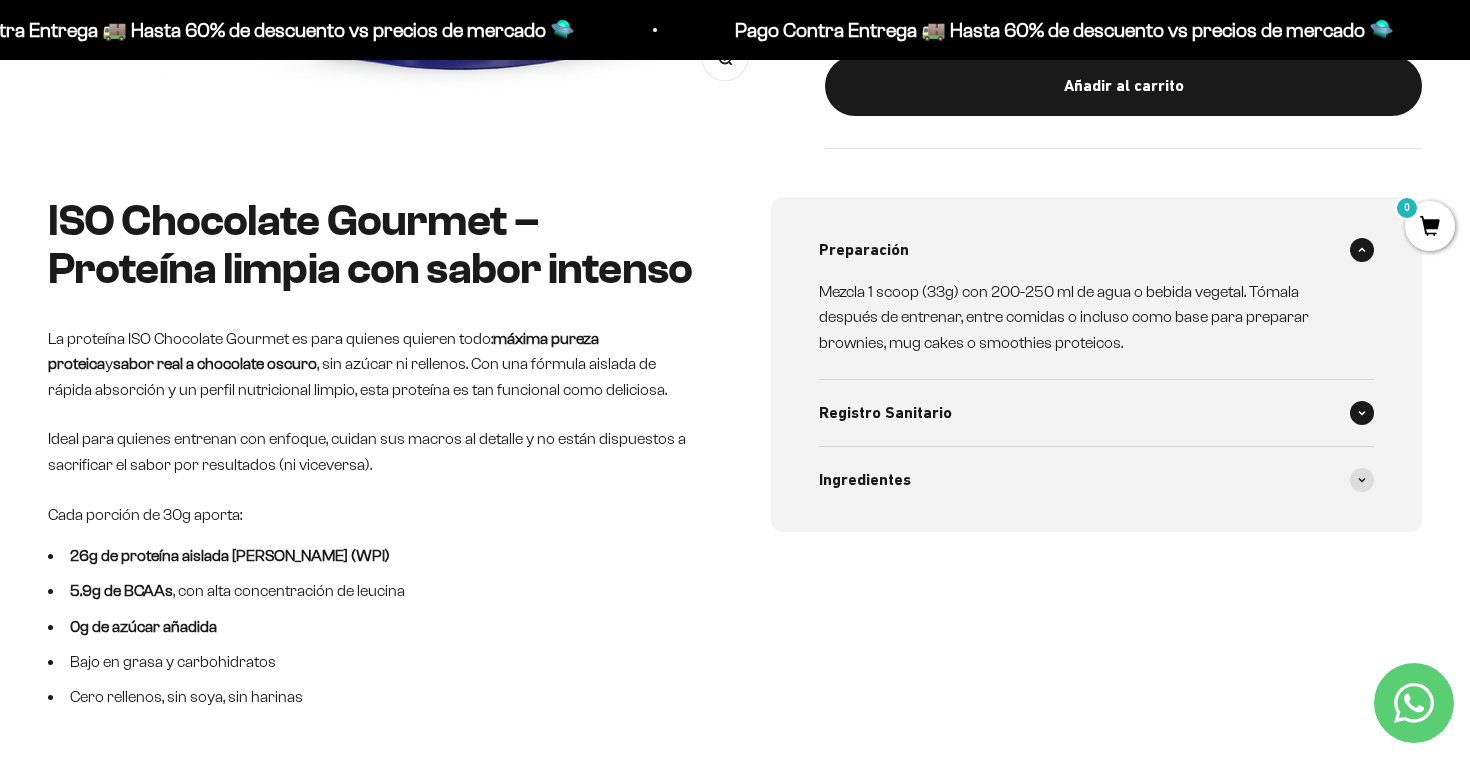 click on "Registro Sanitario" at bounding box center [1096, 413] 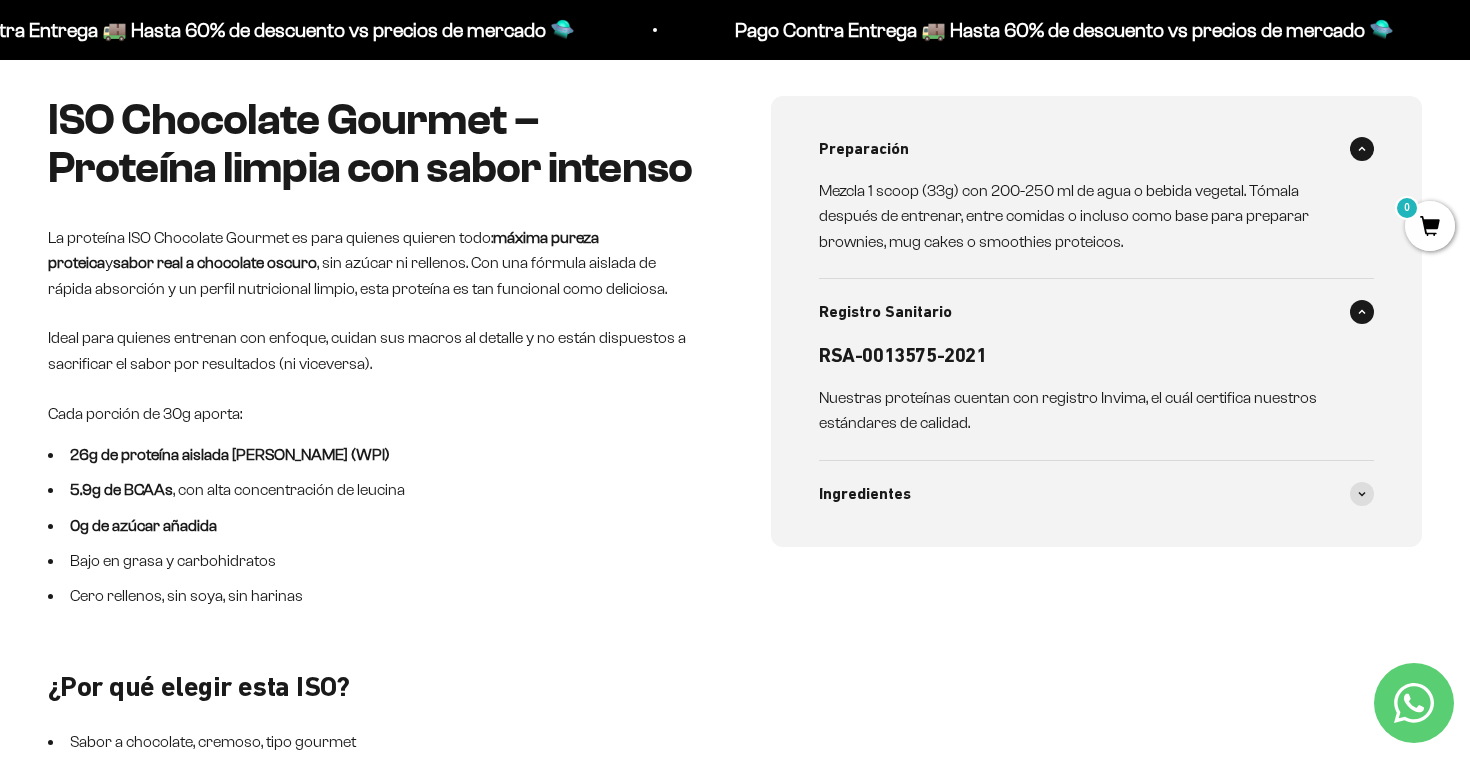 scroll, scrollTop: 877, scrollLeft: 0, axis: vertical 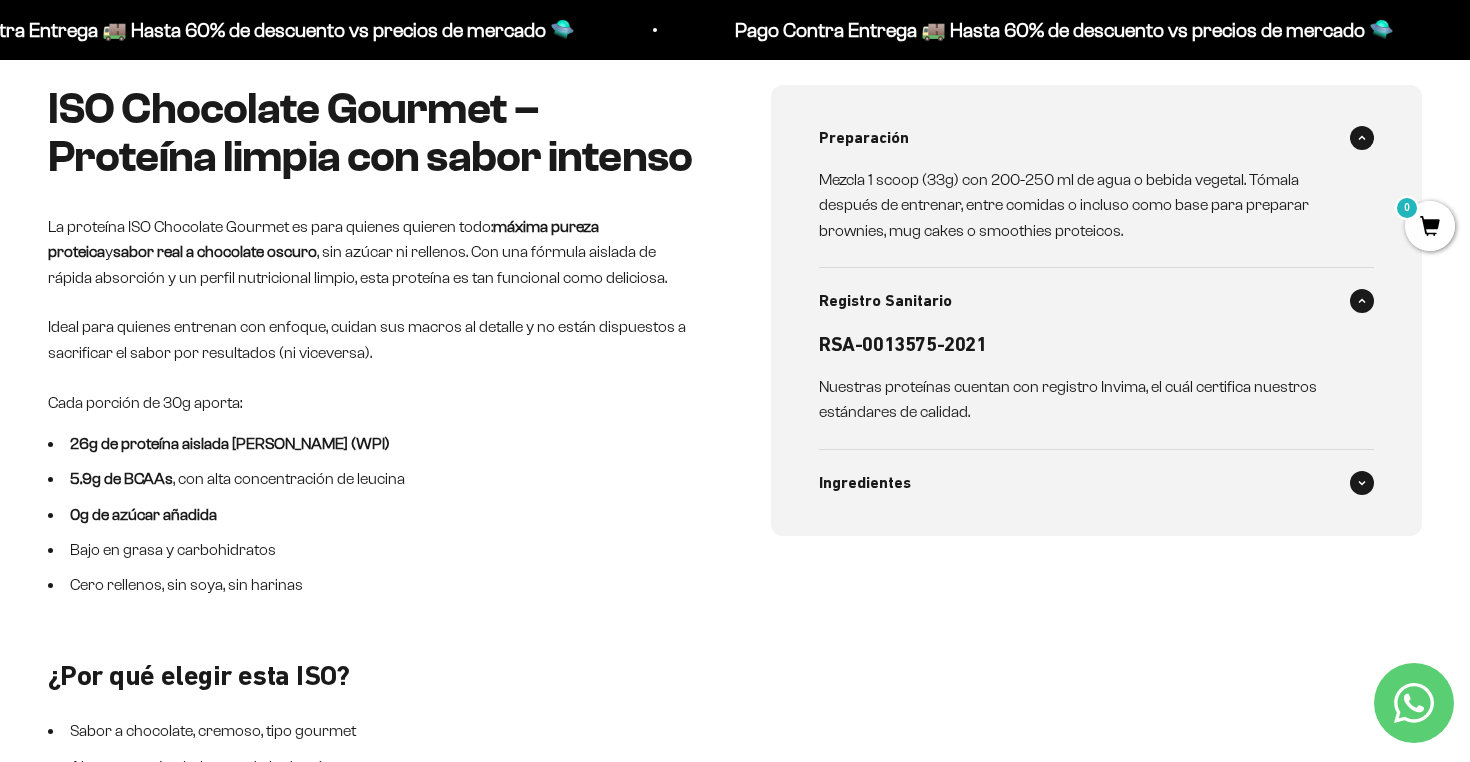 click on "Ingredientes" at bounding box center (1096, 483) 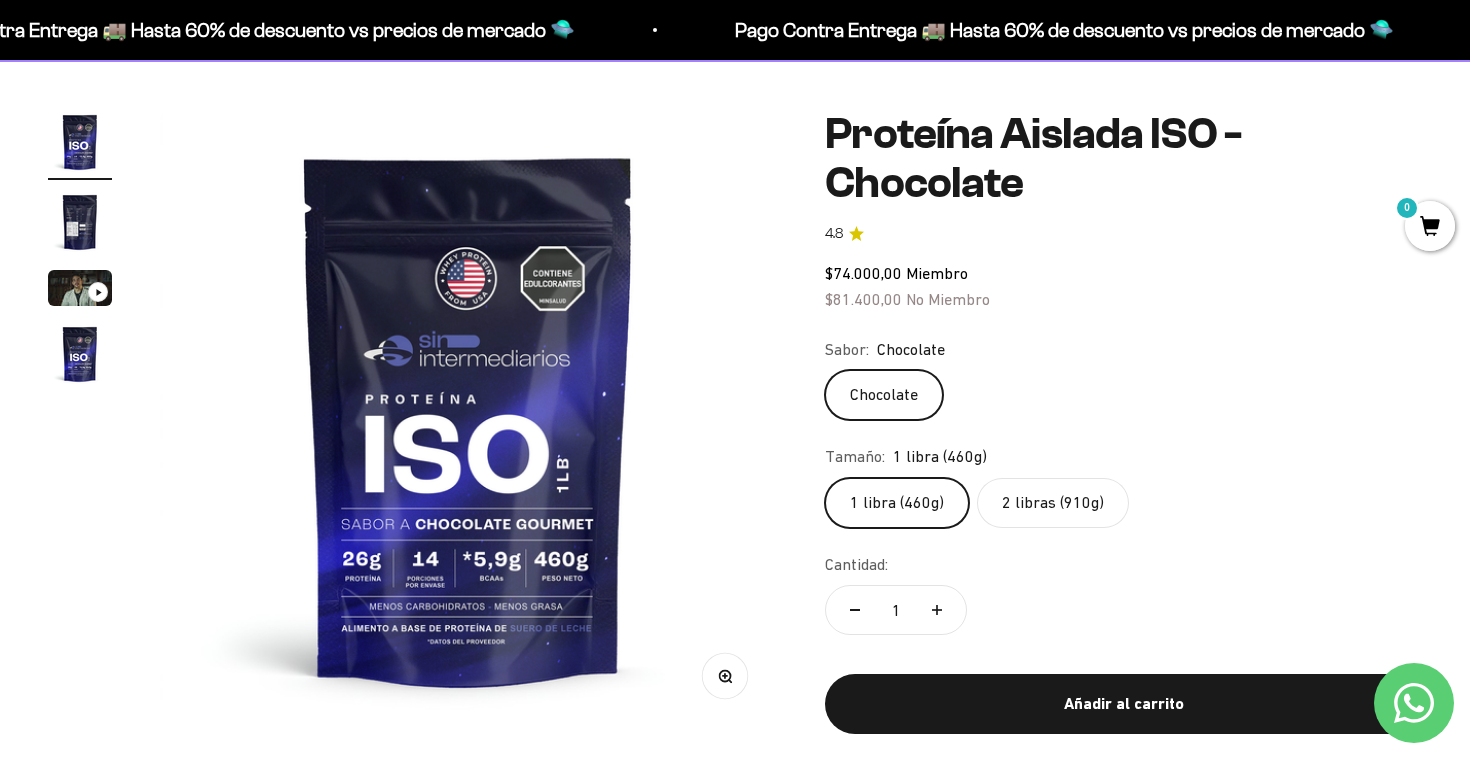 scroll, scrollTop: 149, scrollLeft: 0, axis: vertical 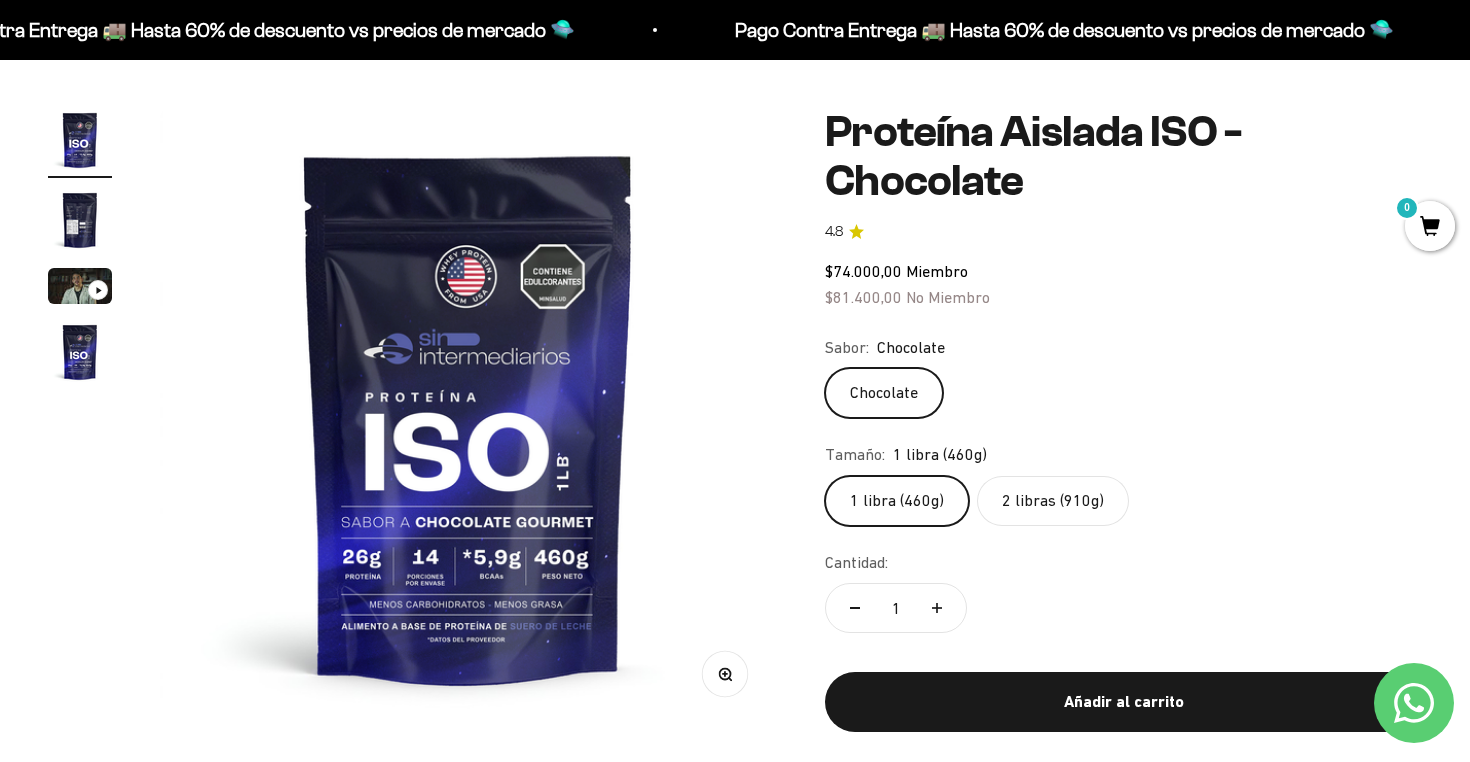click on "Chocolate" 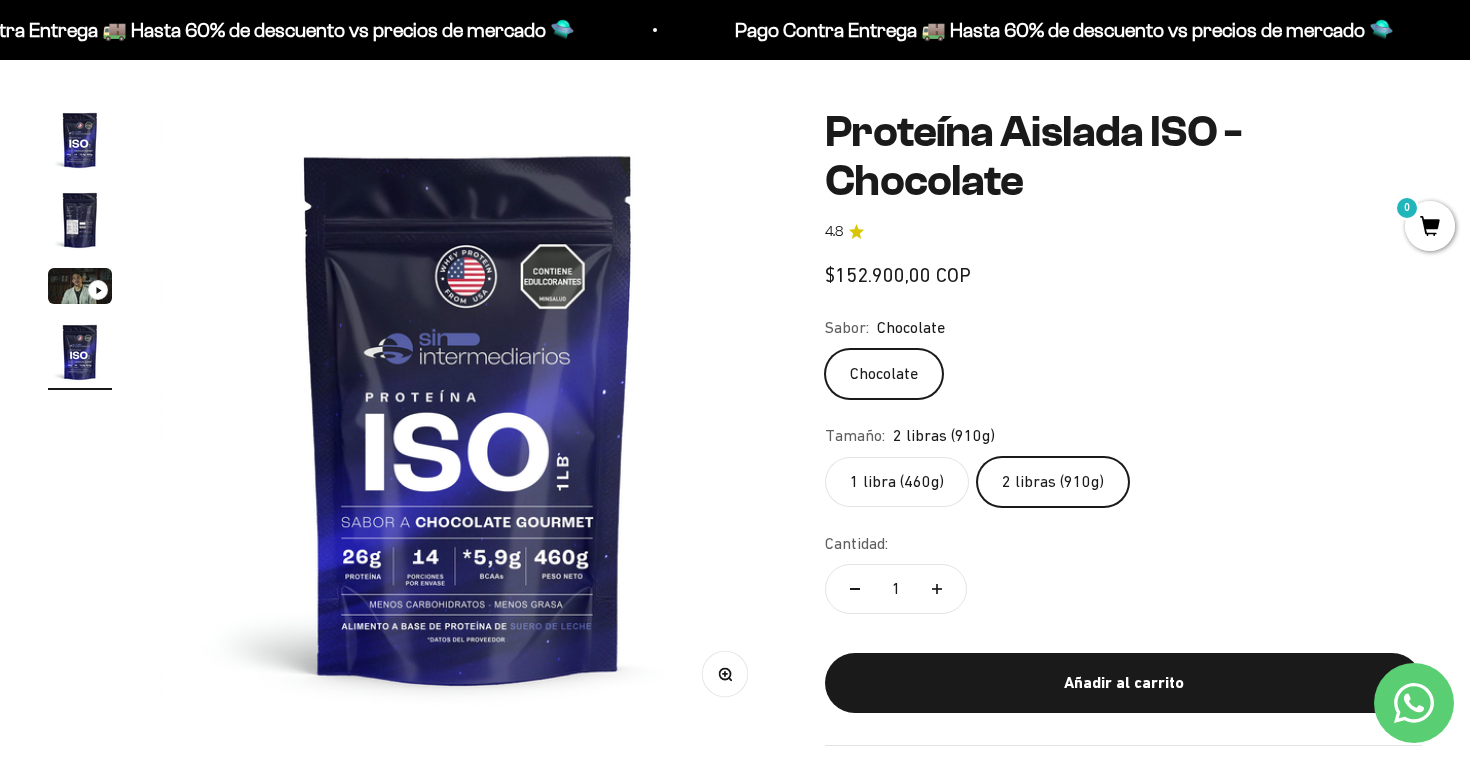 scroll, scrollTop: 0, scrollLeft: 1923, axis: horizontal 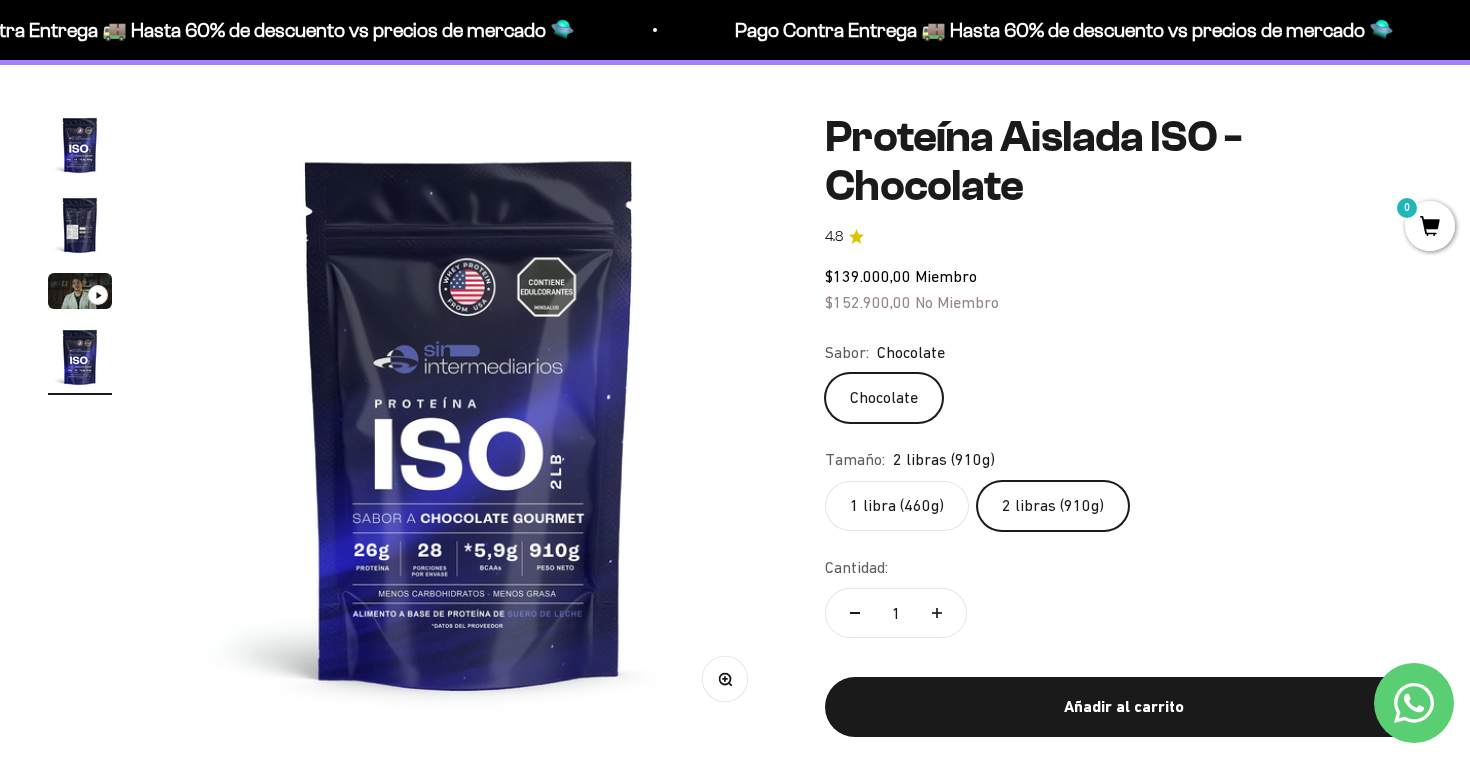 click at bounding box center [469, 421] 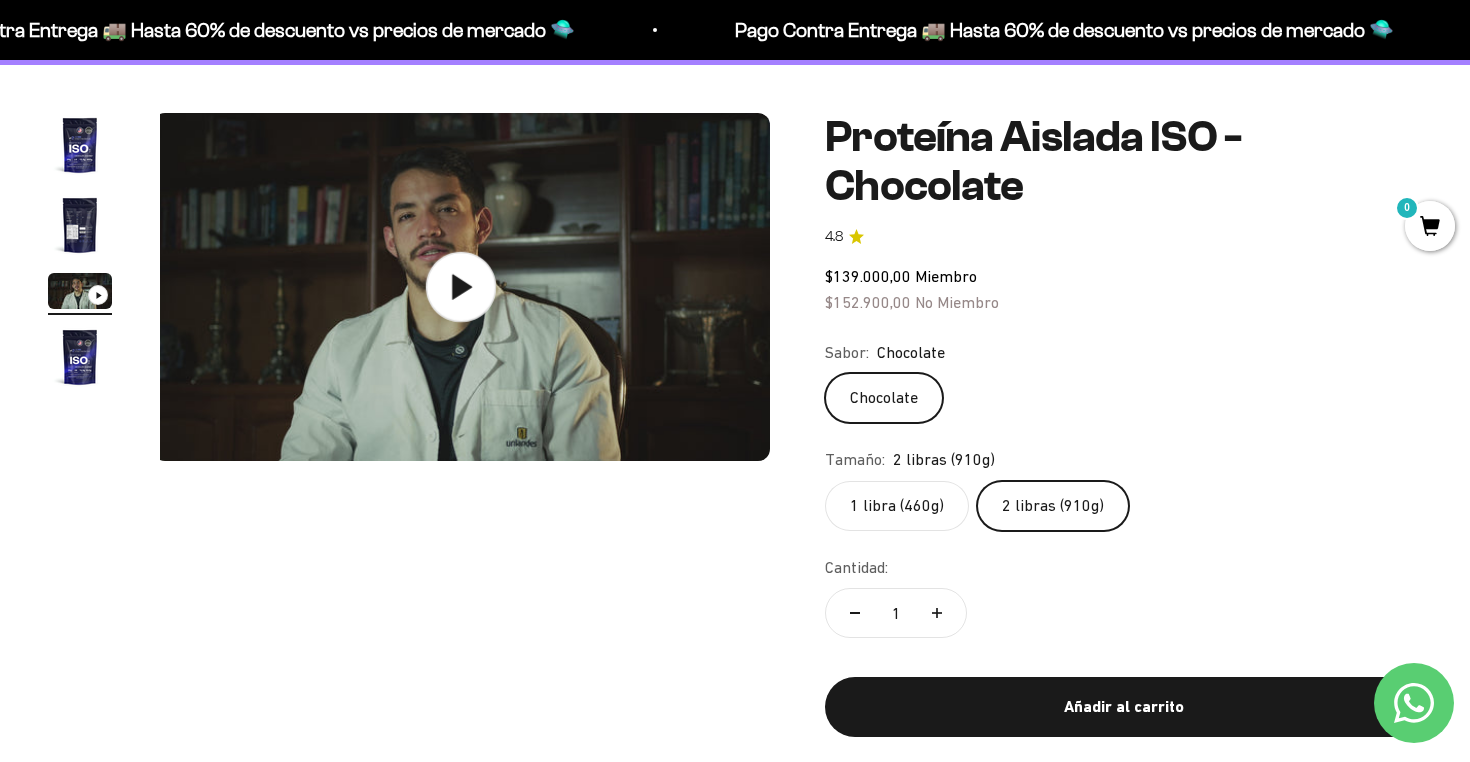 scroll, scrollTop: 0, scrollLeft: 1282, axis: horizontal 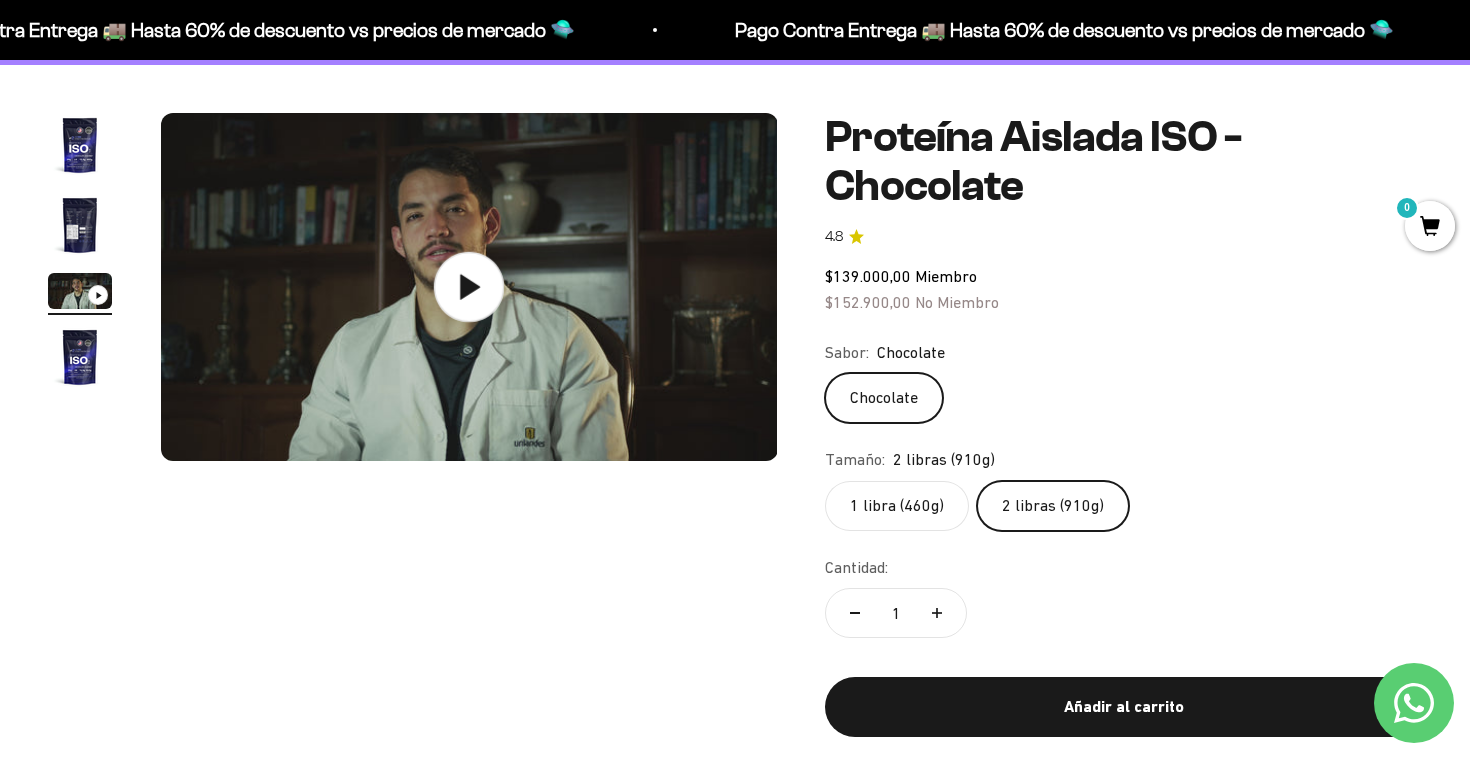 click 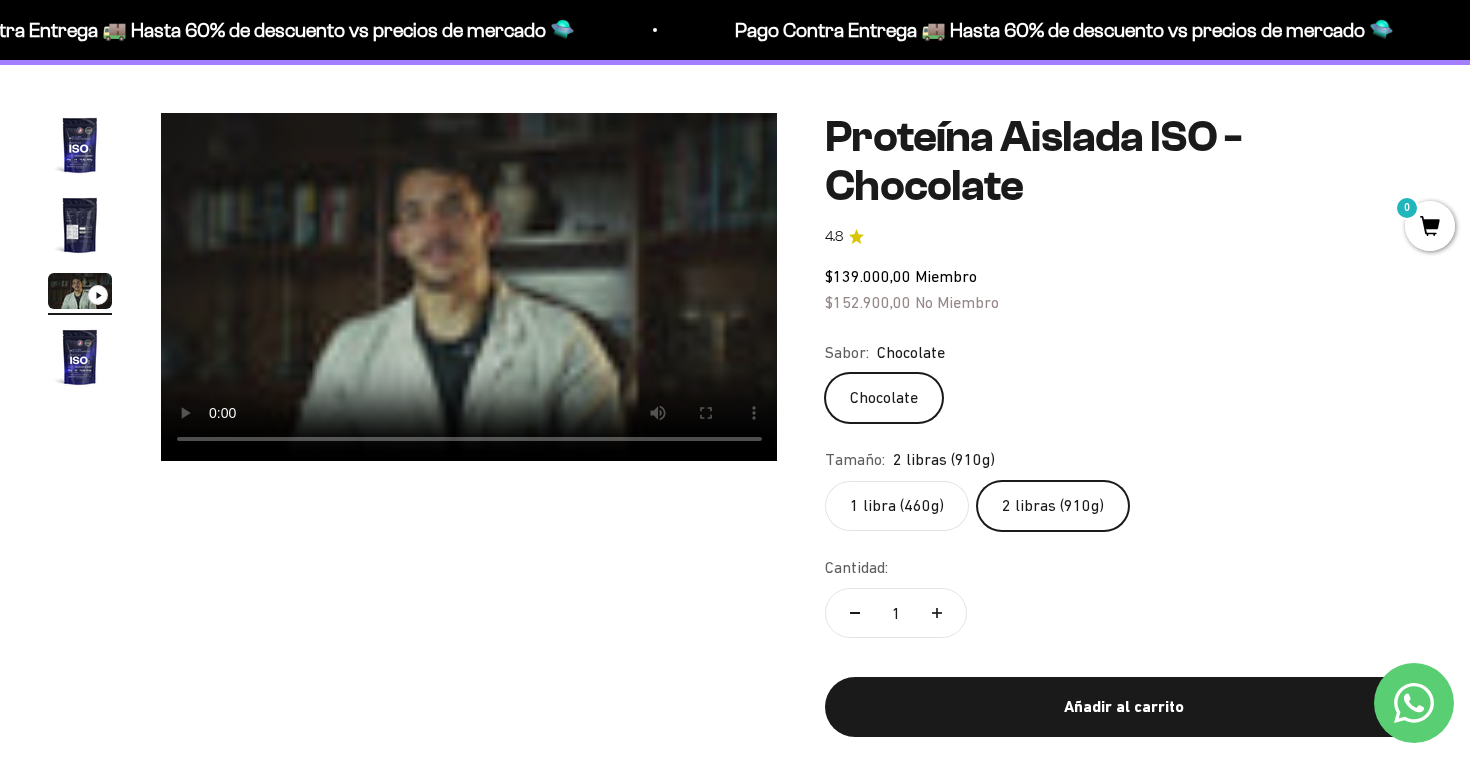 type 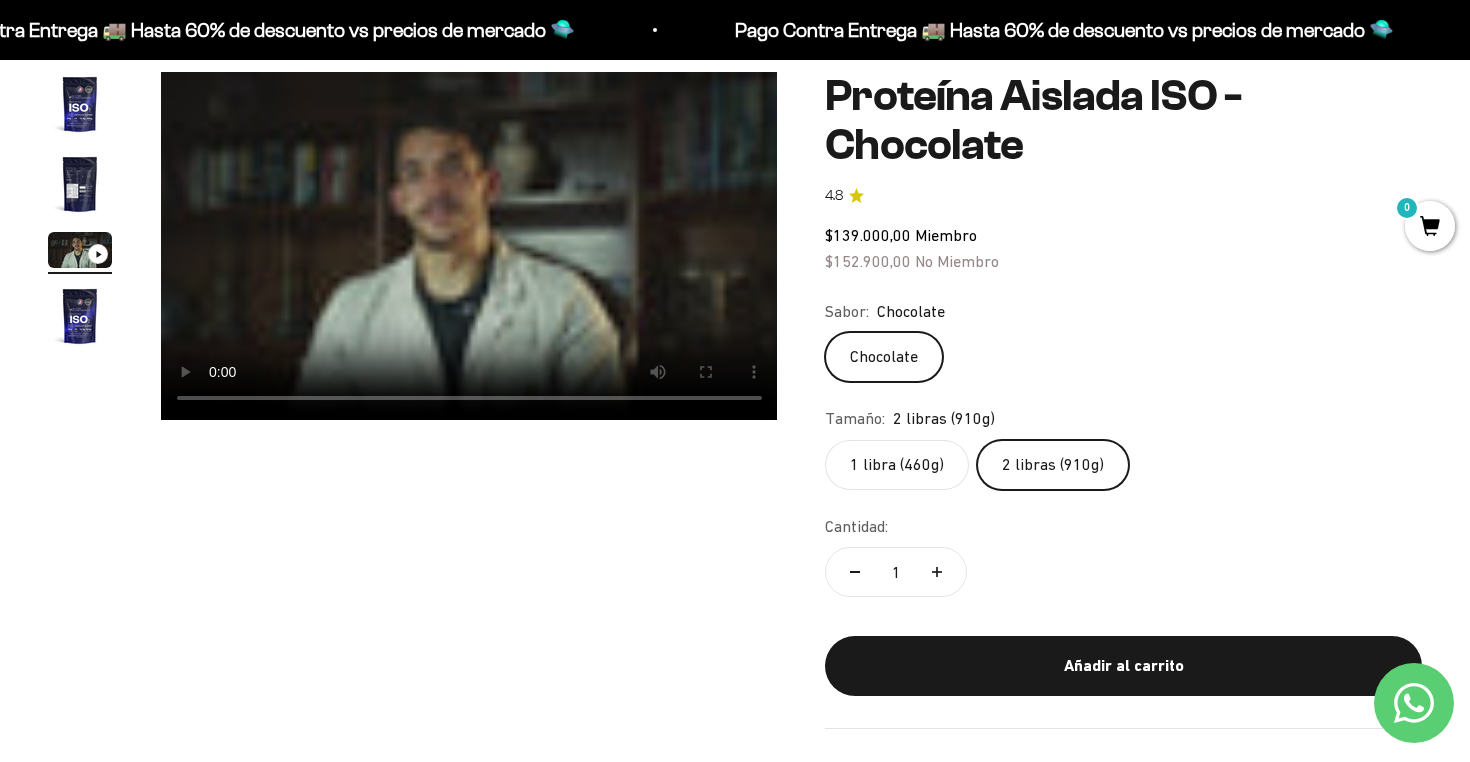 scroll, scrollTop: 192, scrollLeft: 0, axis: vertical 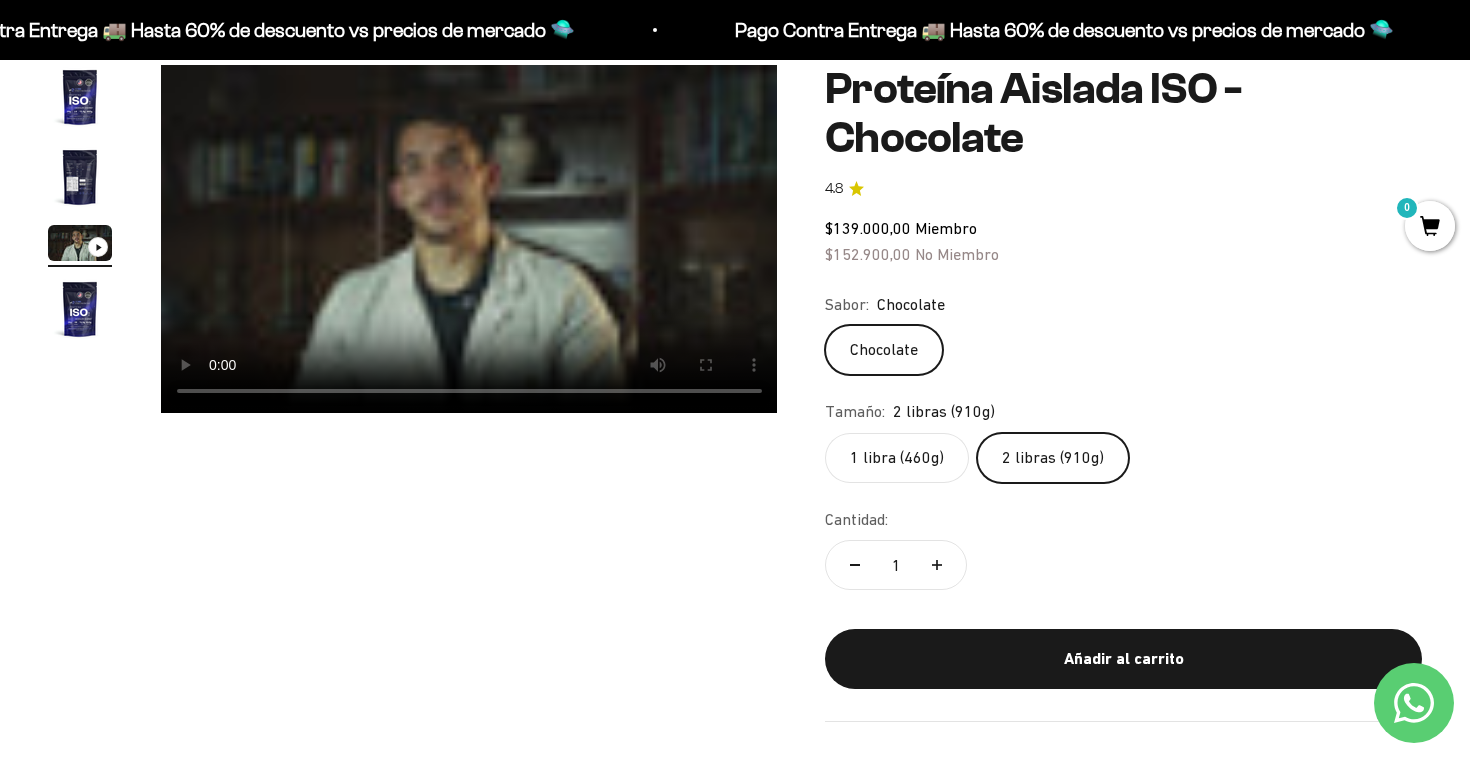 click on "Chocolate" 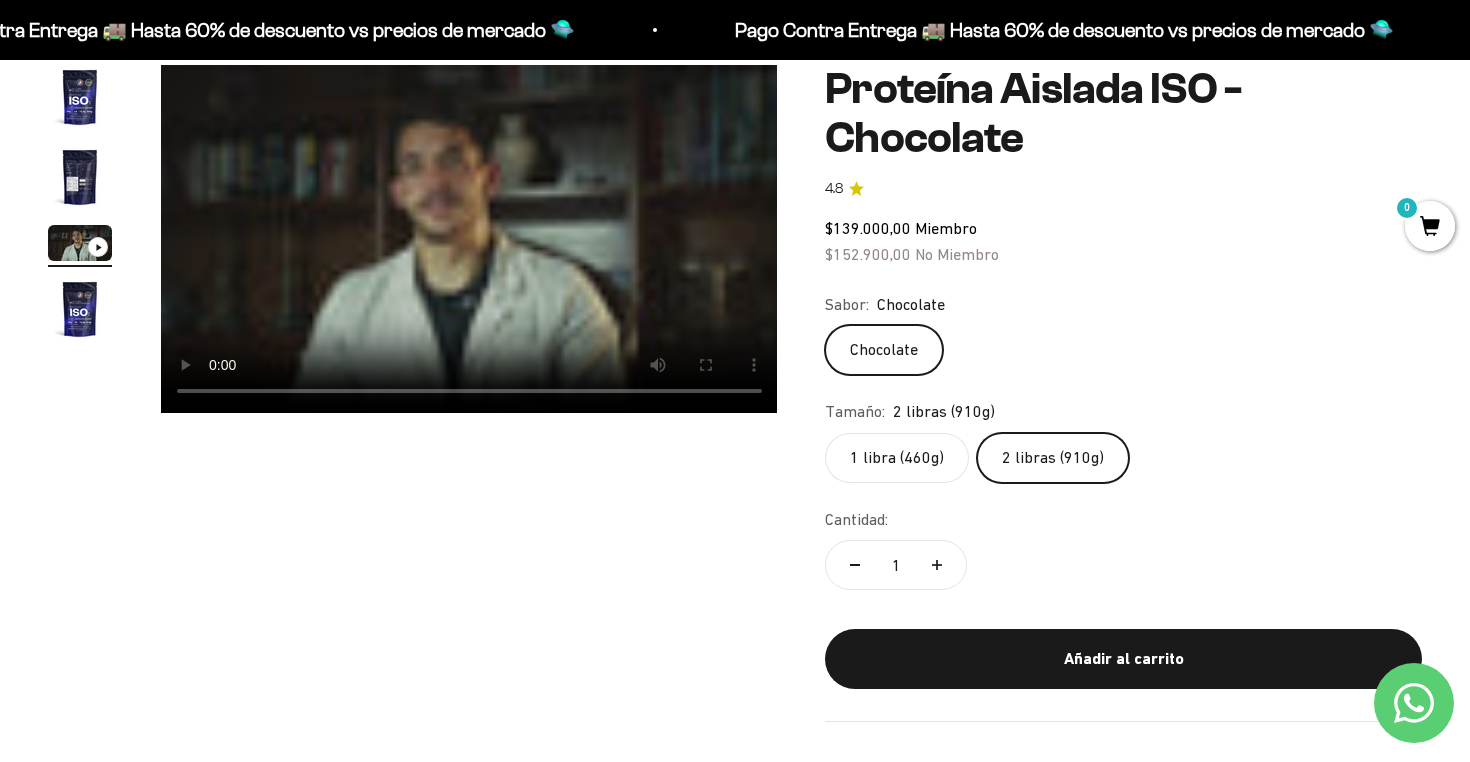 click on "Chocolate" at bounding box center [824, 324] 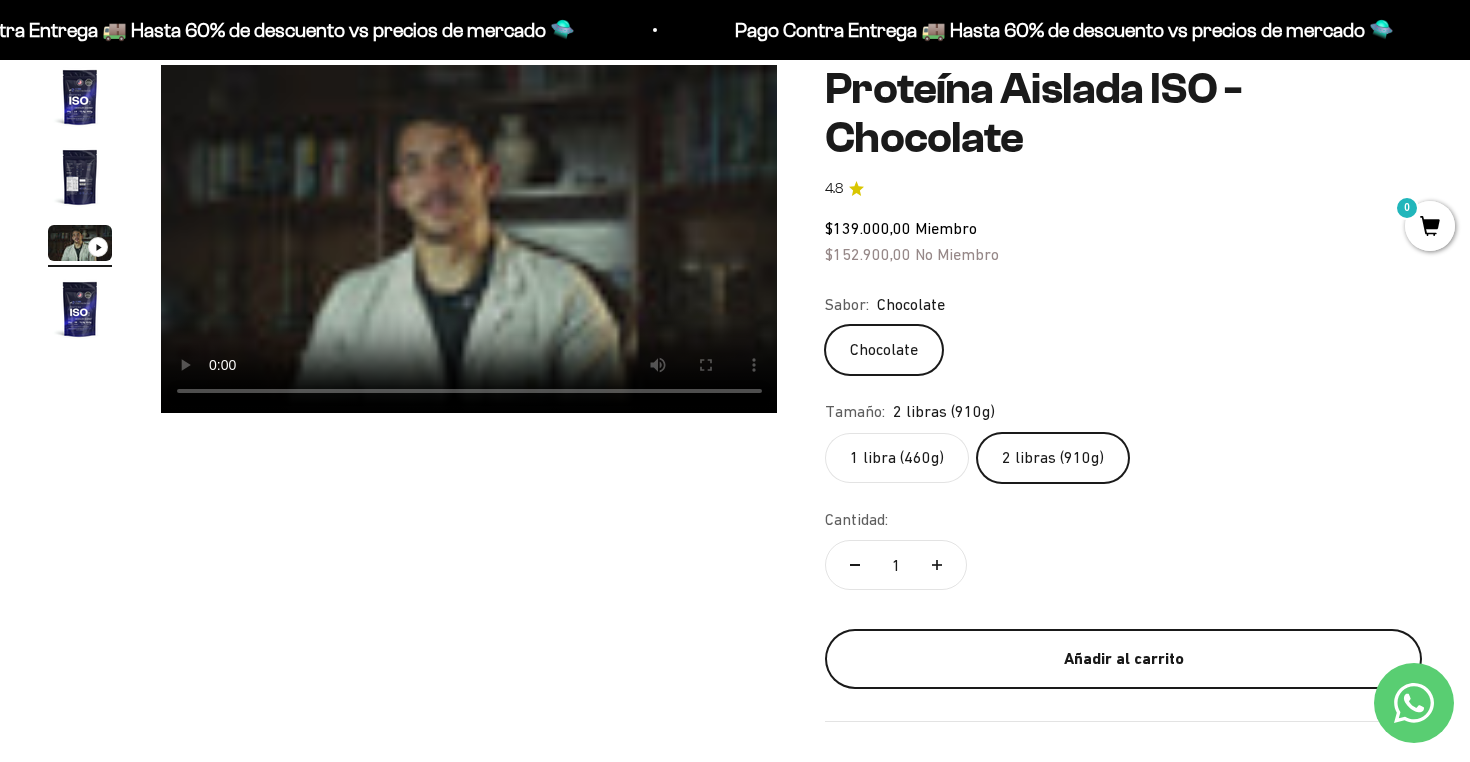 click on "Añadir al carrito" at bounding box center (1123, 659) 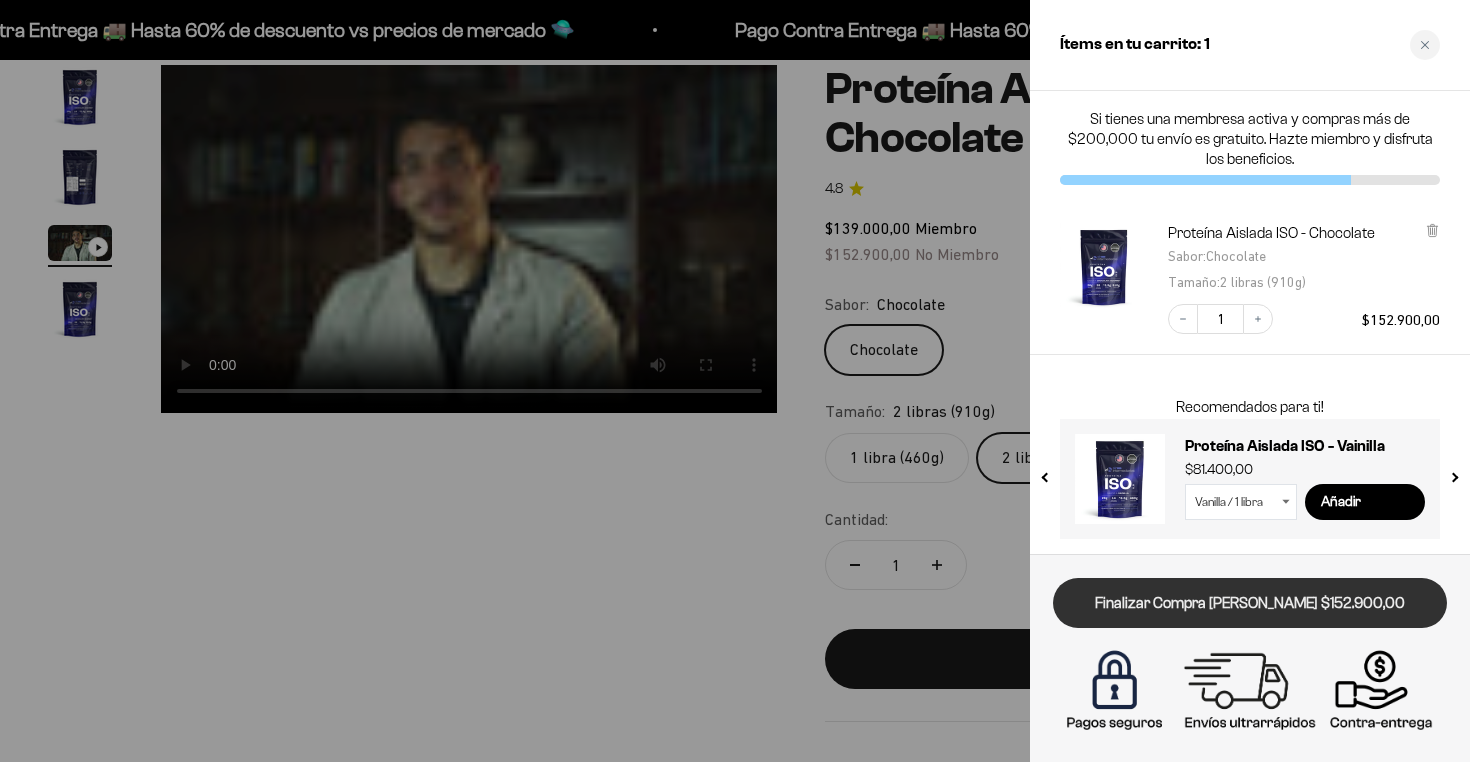 click on "Finalizar Compra [PERSON_NAME] $152.900,00" at bounding box center (1250, 603) 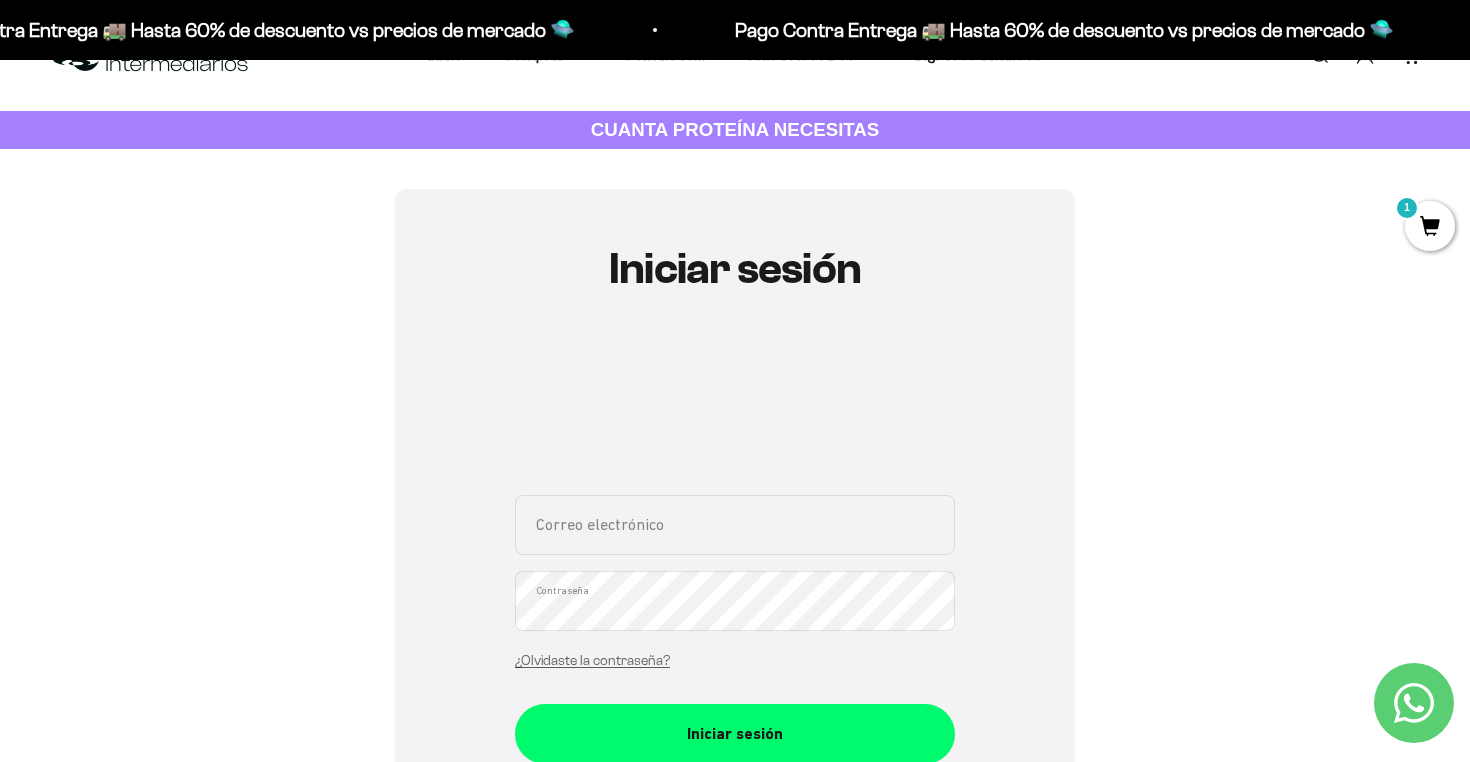 scroll, scrollTop: 0, scrollLeft: 0, axis: both 